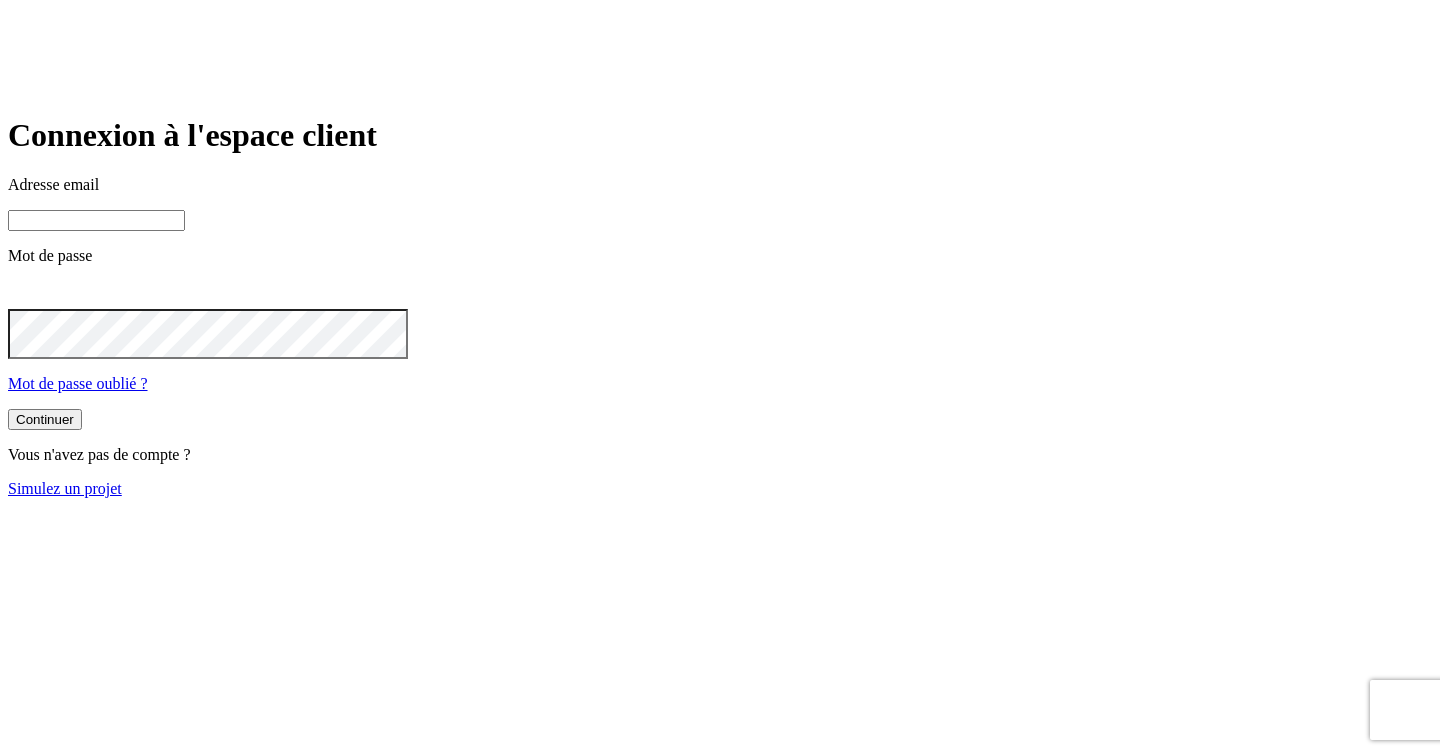 scroll, scrollTop: 0, scrollLeft: 0, axis: both 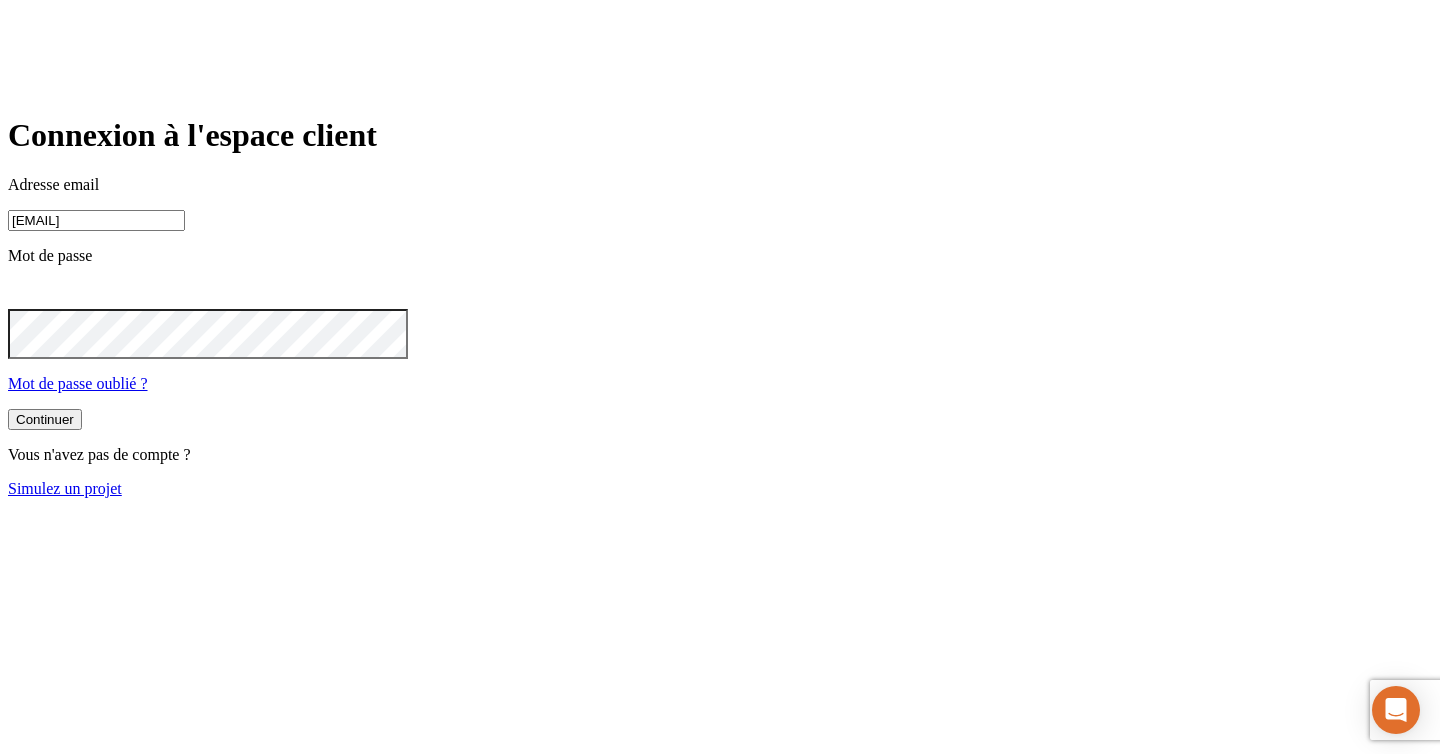 click on "Continuer" at bounding box center [45, 419] 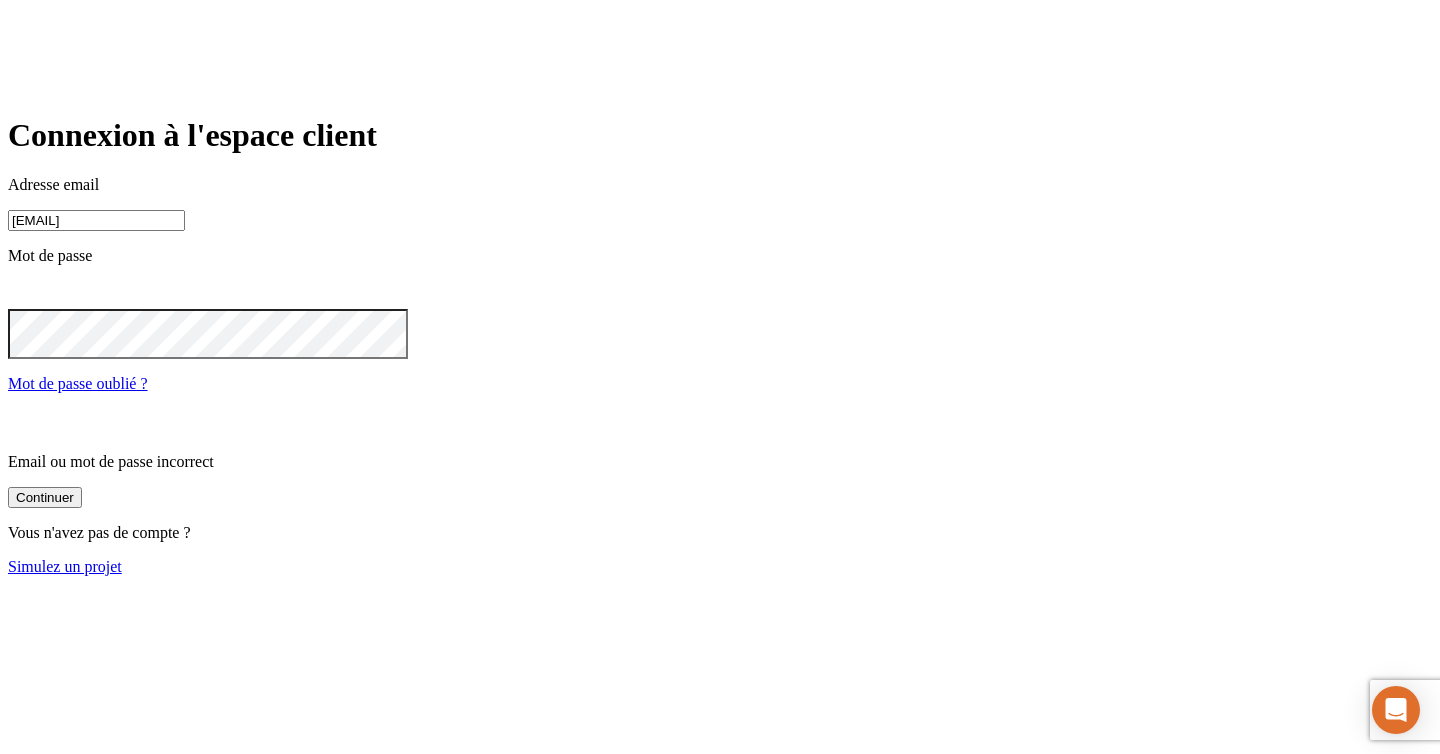 click on "[EMAIL]" at bounding box center (96, 220) 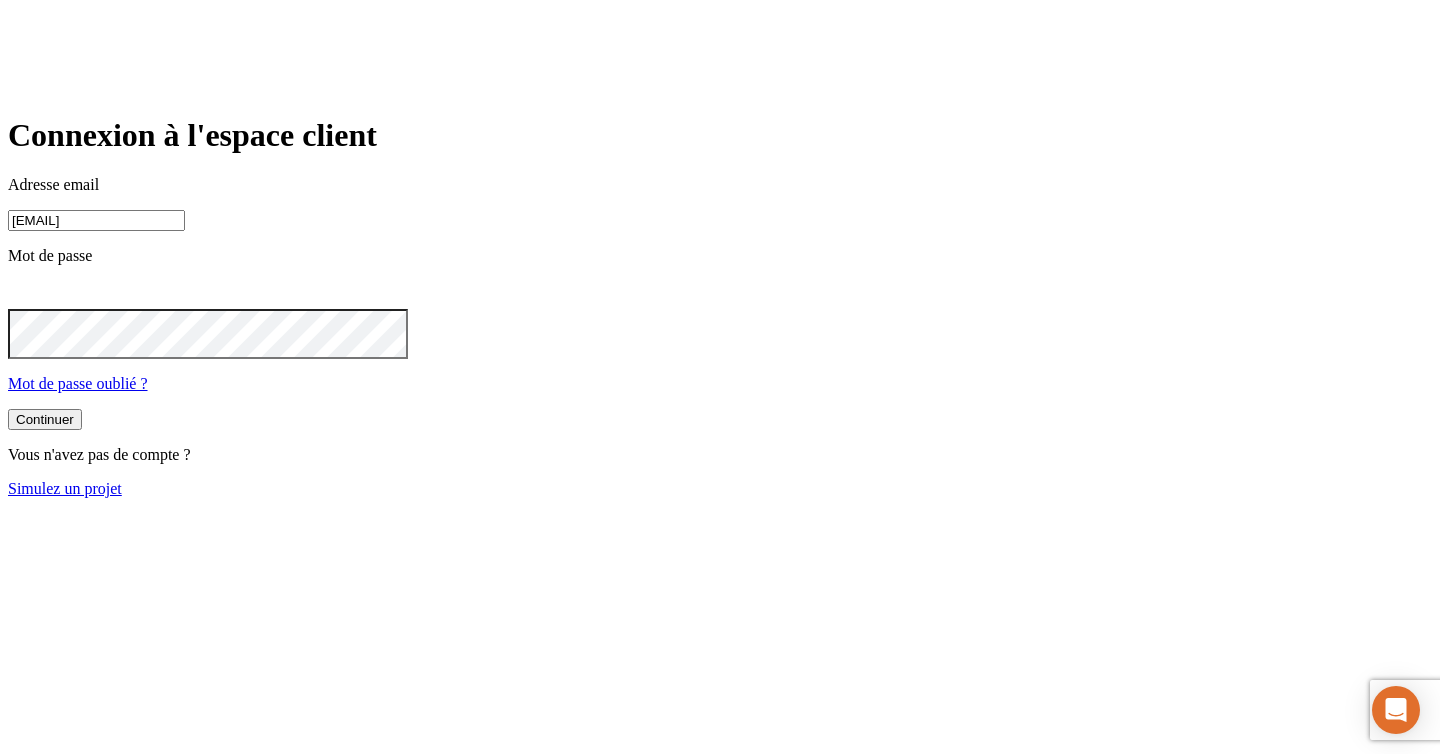 click on "Continuer" at bounding box center (45, 419) 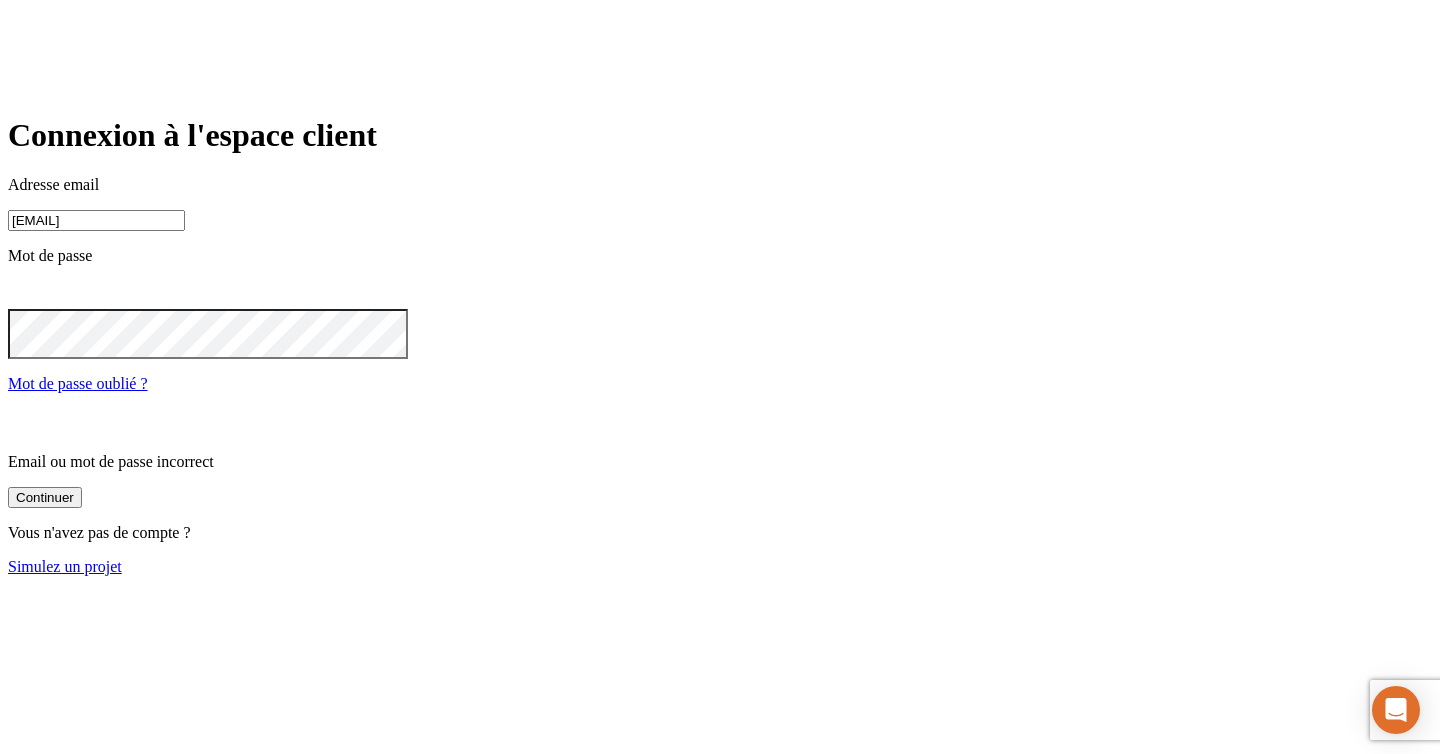 drag, startPoint x: 758, startPoint y: 291, endPoint x: 414, endPoint y: 290, distance: 344.00146 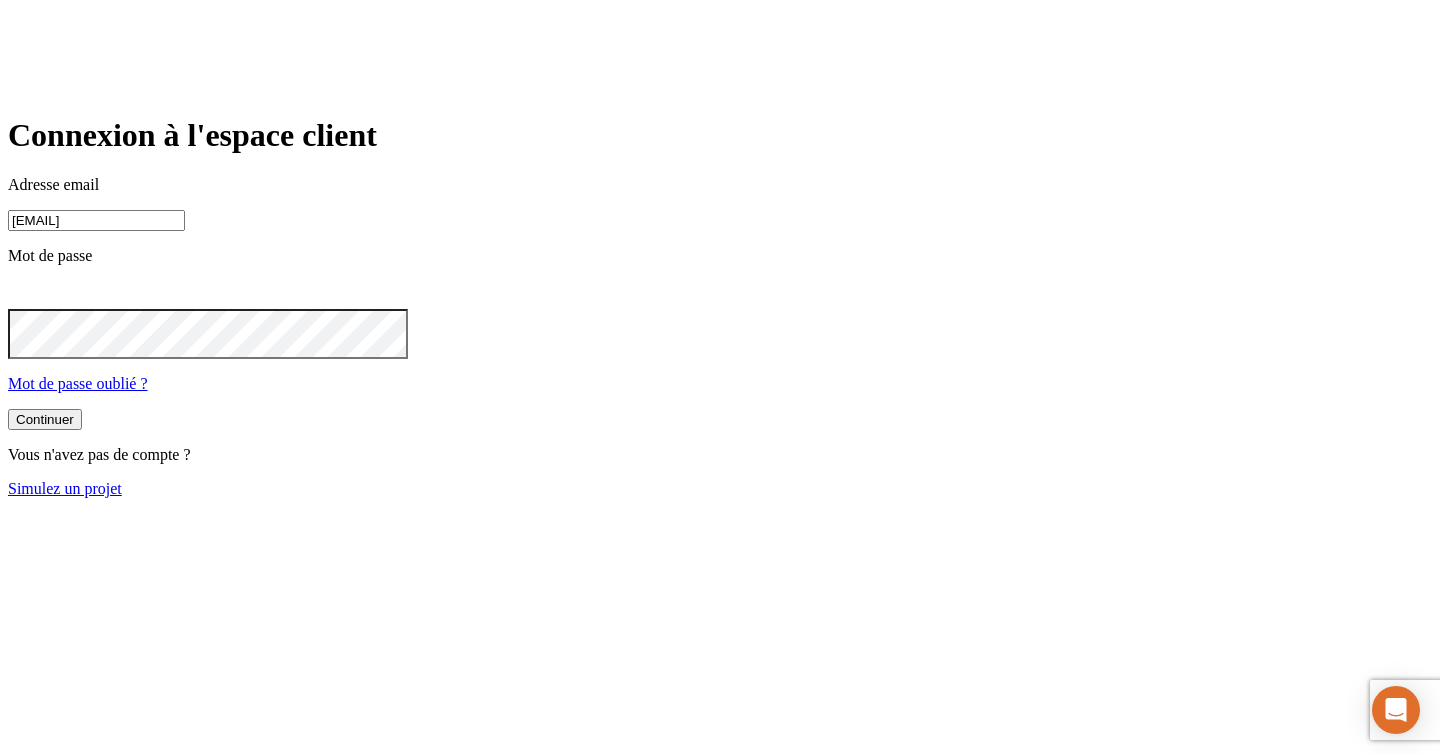 type on "[EMAIL]" 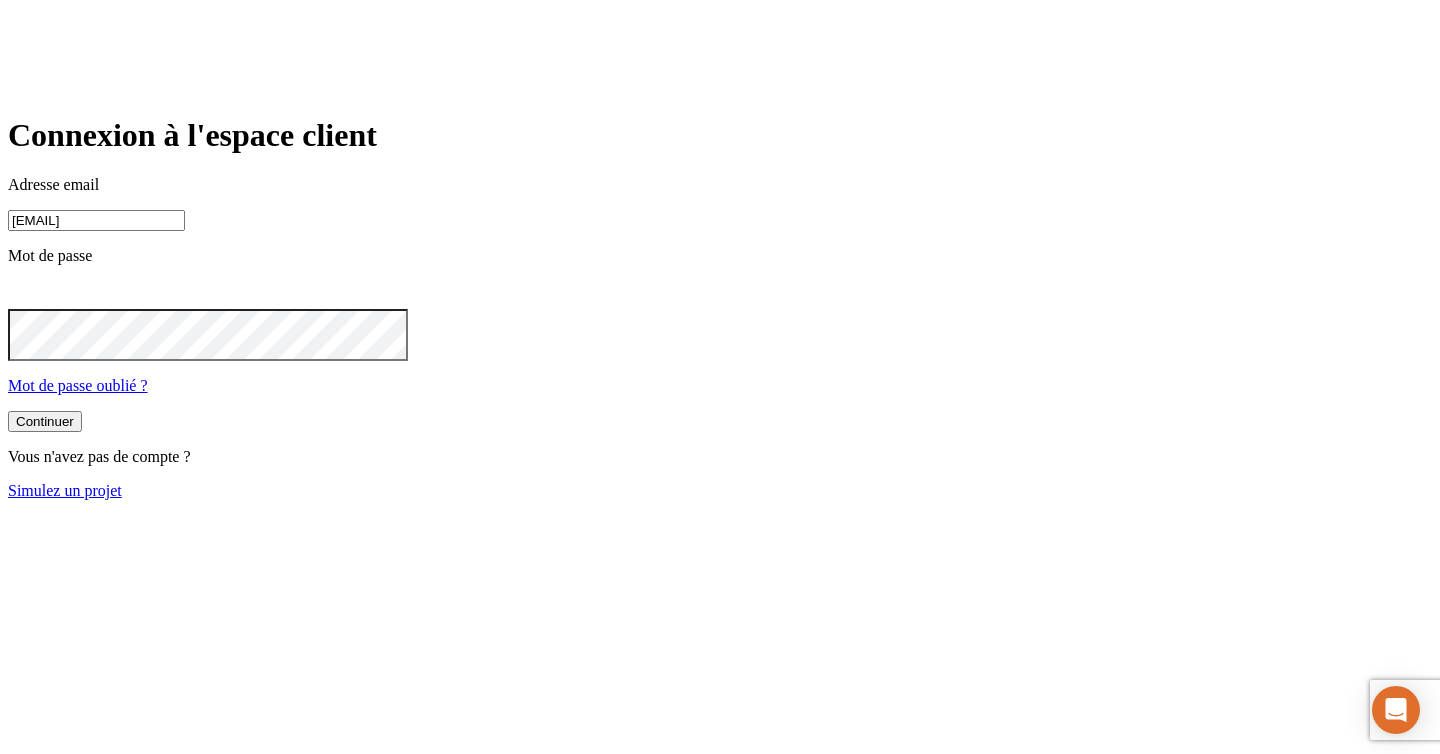 click on "Connexion à l'espace client Adresse email [EMAIL] Mot de passe Mot de passe oublié ? Continuer Vous n'avez pas de compte ? Simulez un projet" at bounding box center (720, 308) 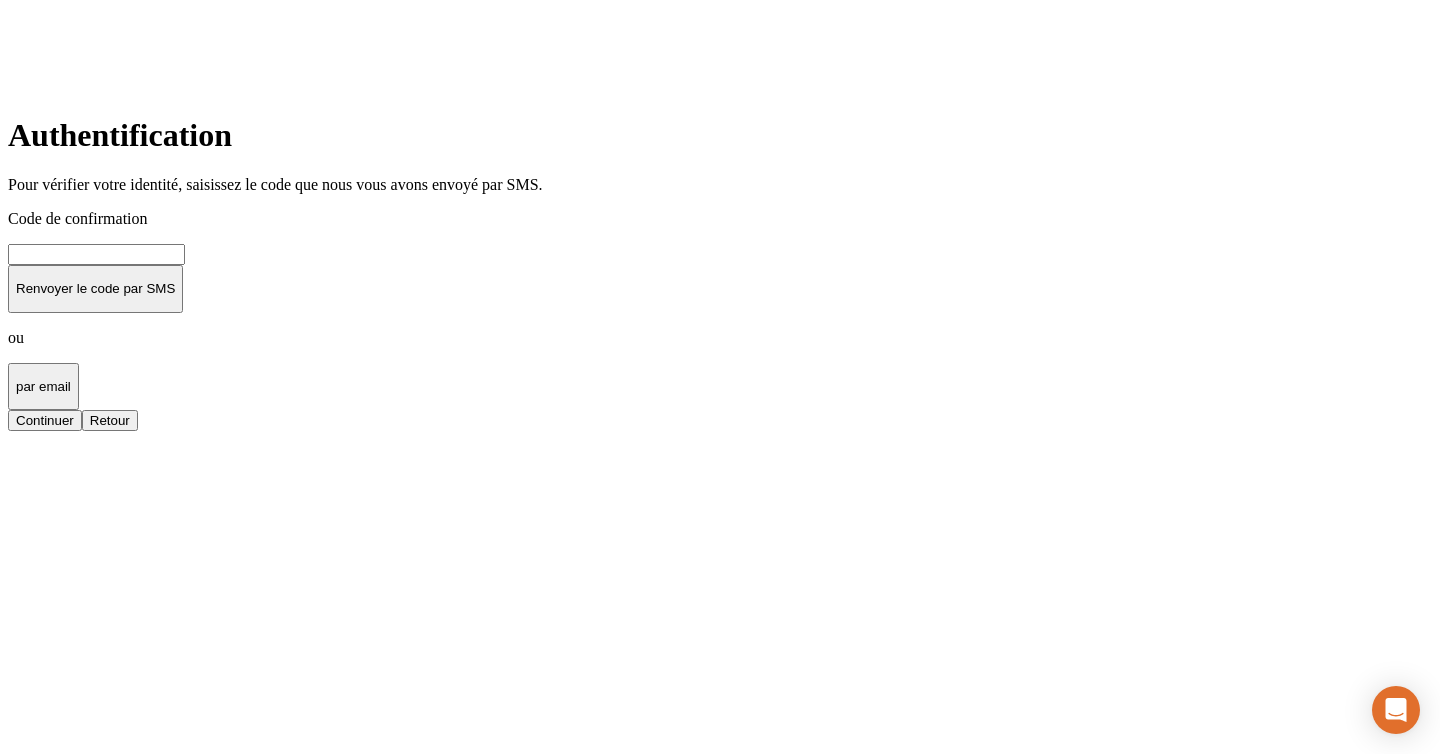click on "Retour" at bounding box center [110, 420] 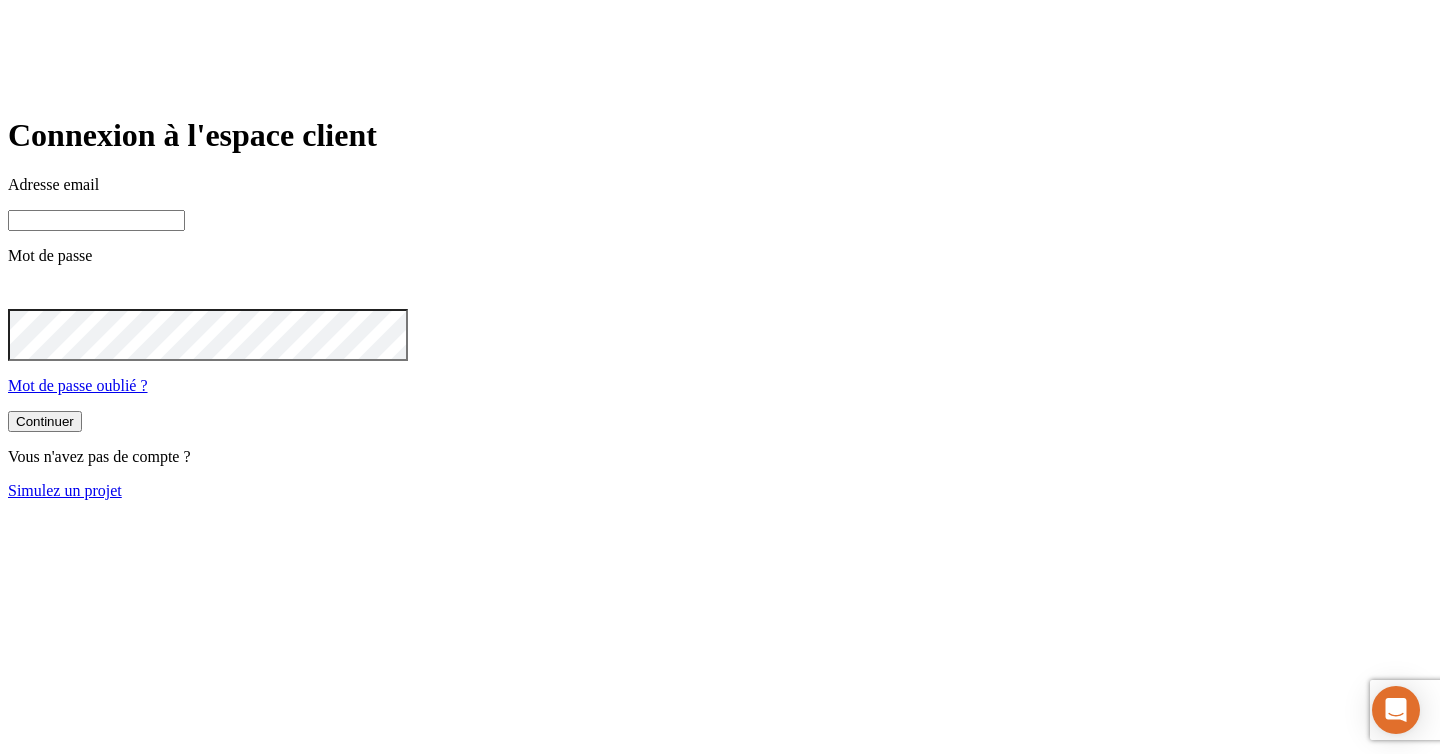 click on "Connexion à l'espace client Adresse email Mot de passe Mot de passe oublié ? Continuer Vous n'avez pas de compte ? Simulez un projet" at bounding box center [720, 308] 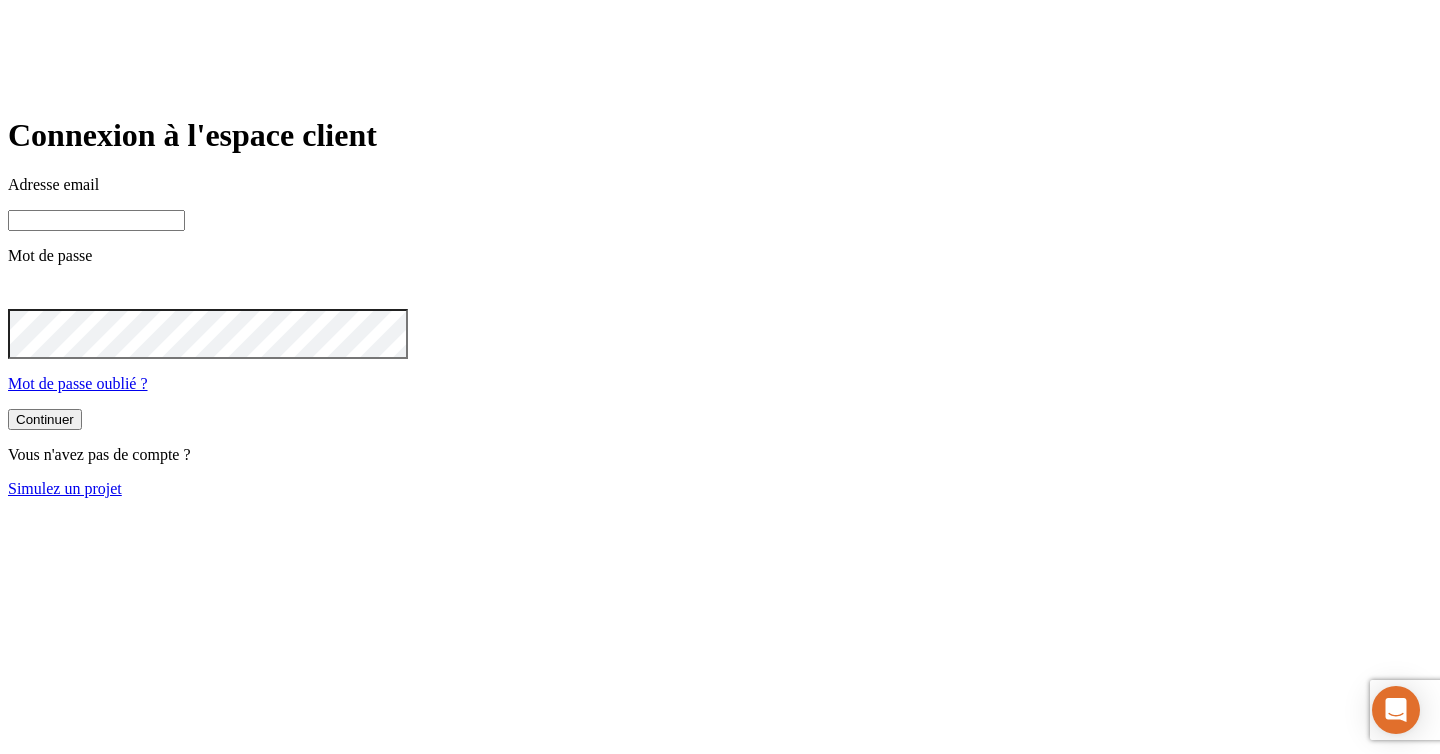 click at bounding box center (96, 220) 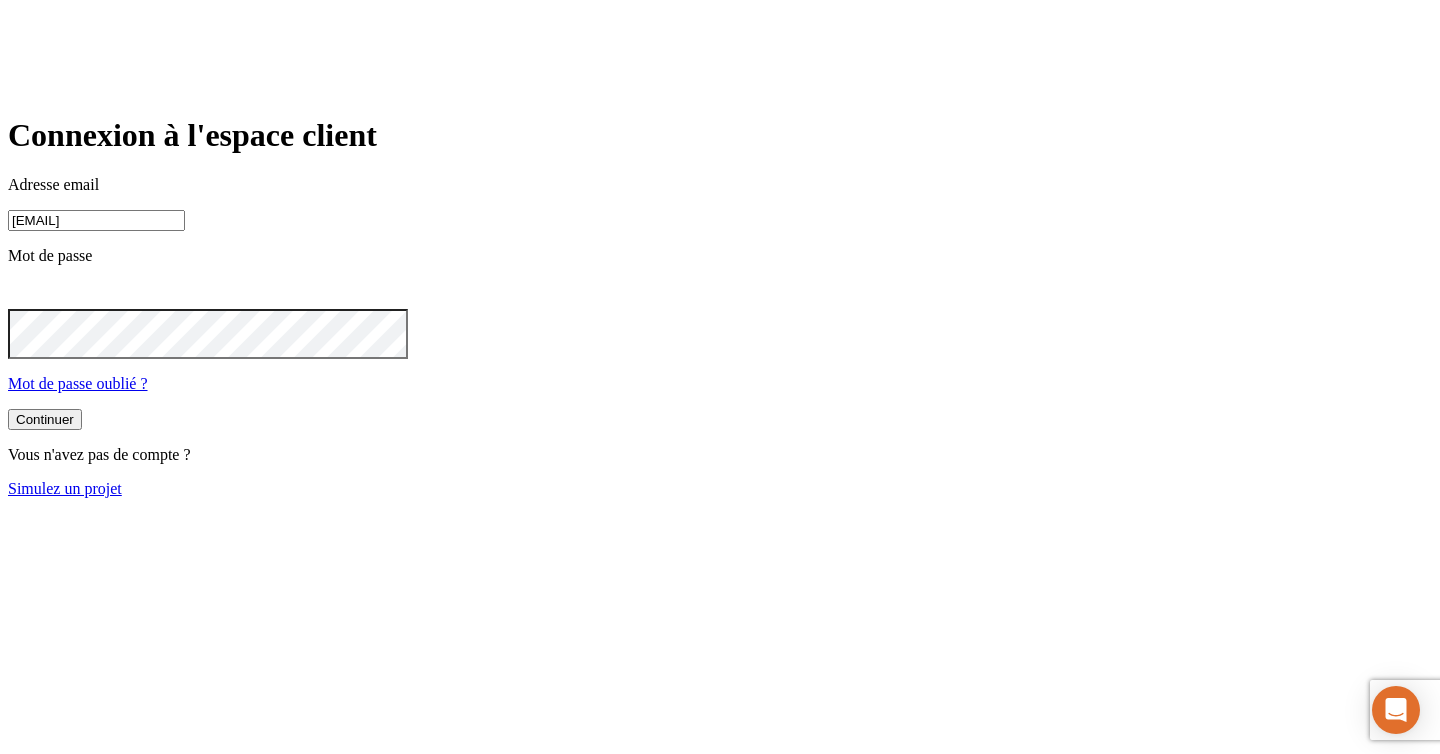type on "[EMAIL]" 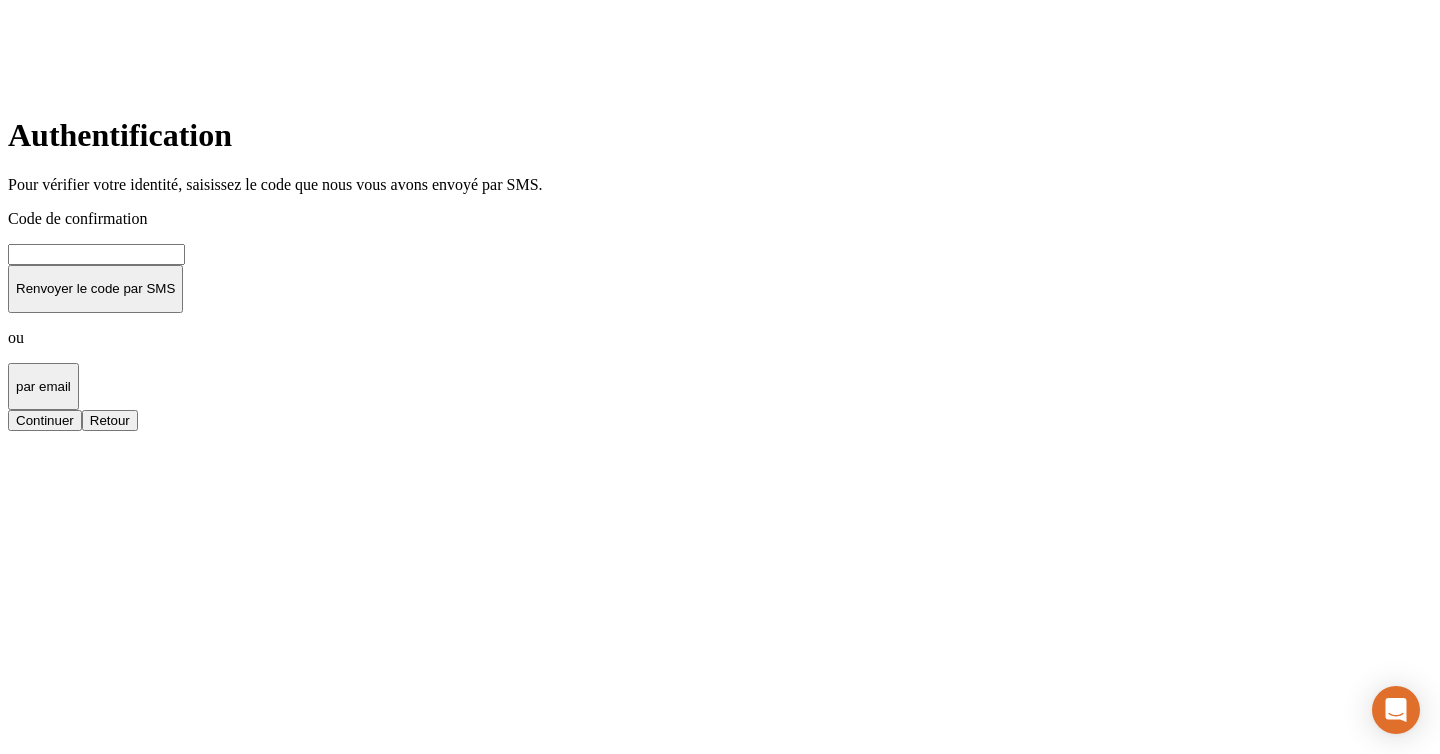 click on "Continuer" at bounding box center (45, 420) 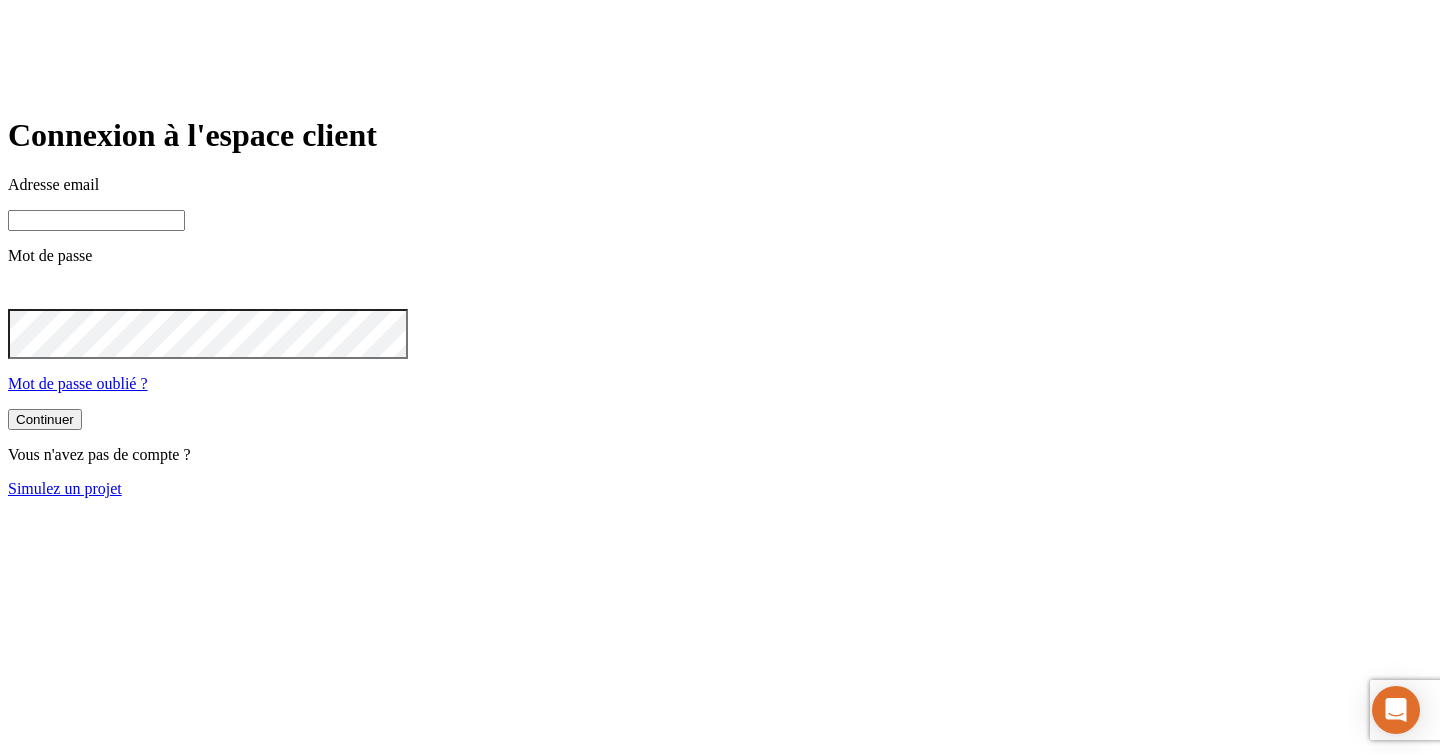 click at bounding box center [96, 220] 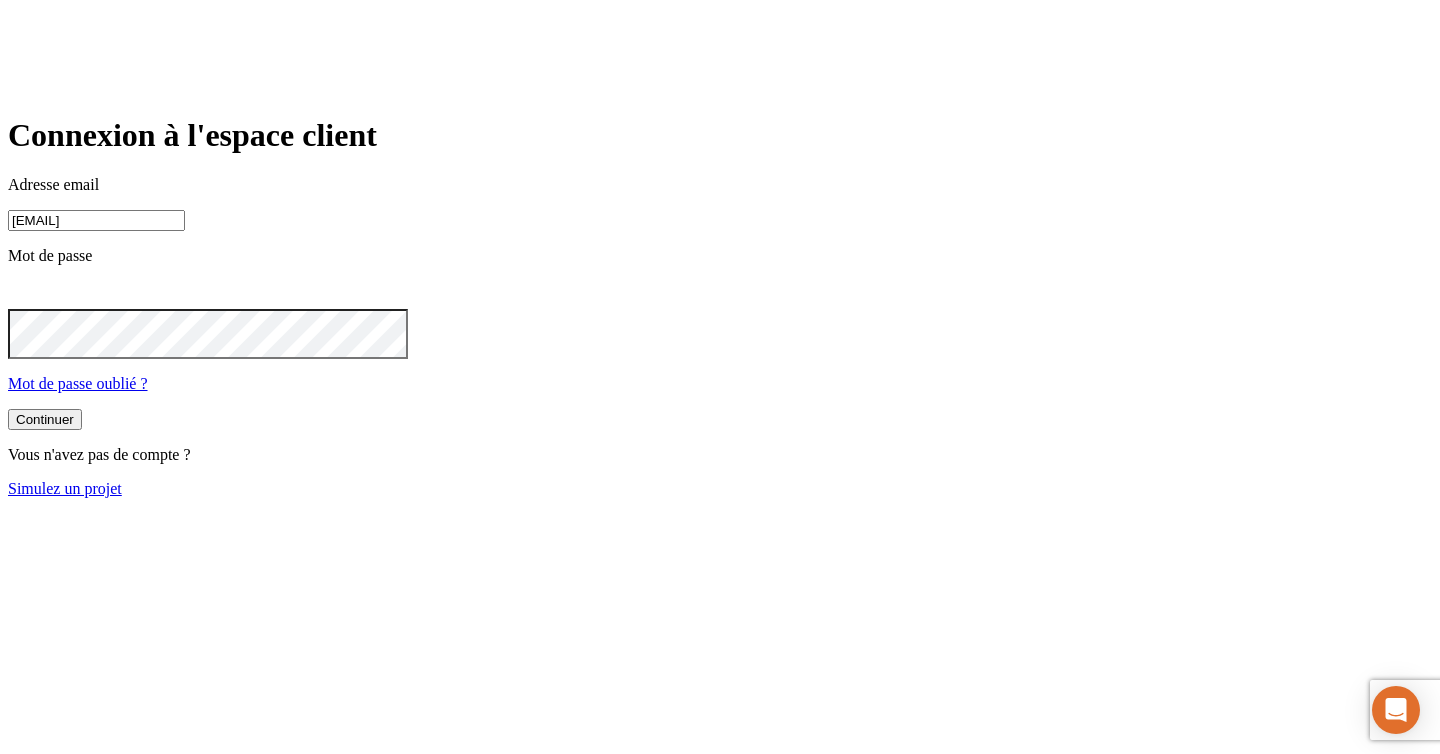 click on "Continuer" at bounding box center (45, 419) 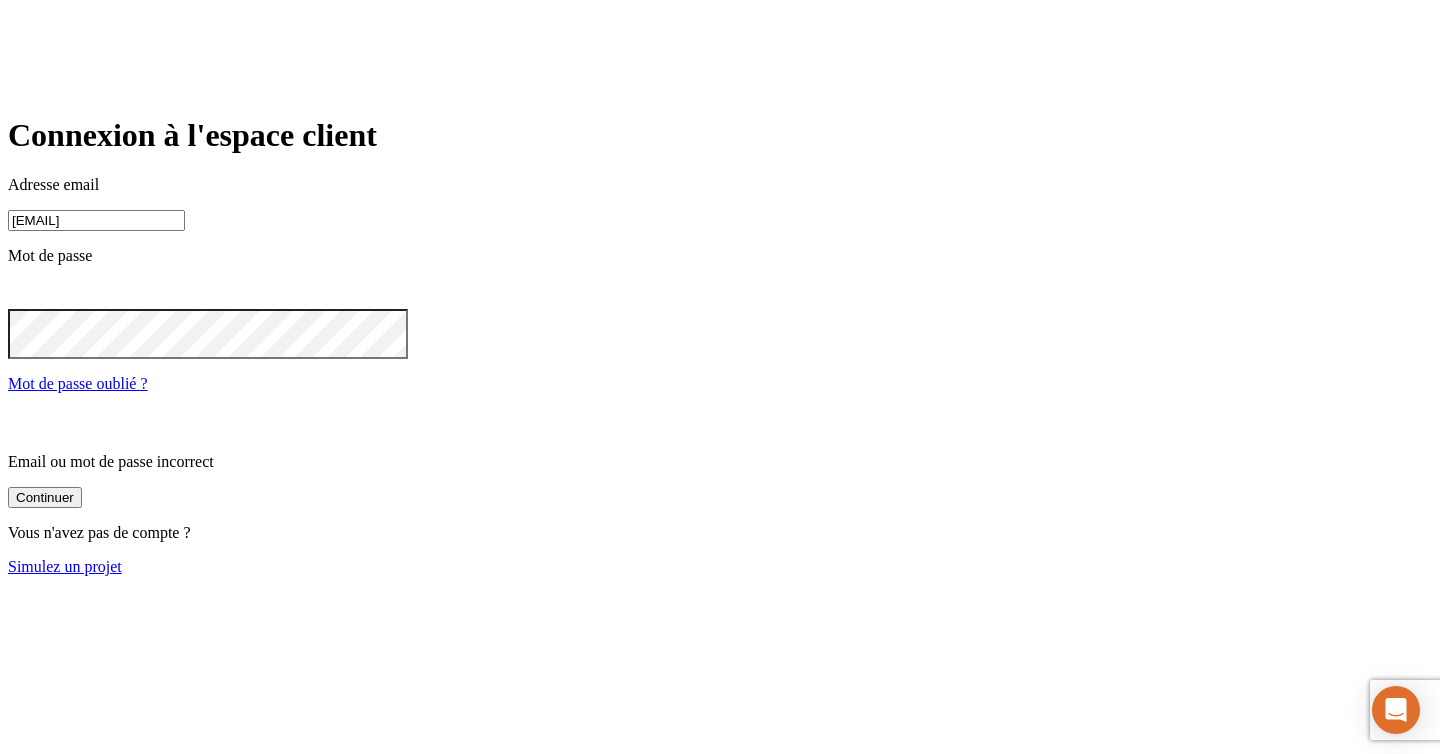 drag, startPoint x: 736, startPoint y: 285, endPoint x: 449, endPoint y: 285, distance: 287 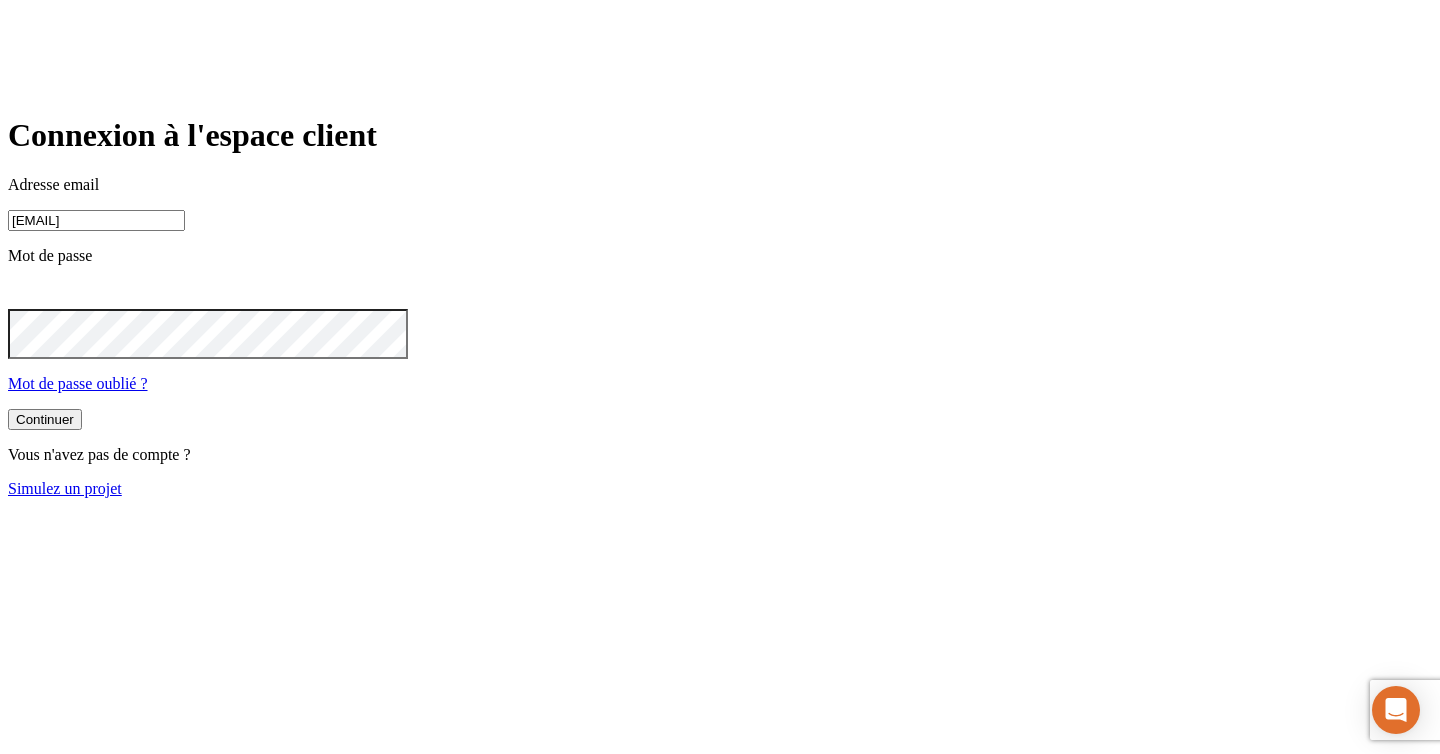 type on "[EMAIL]" 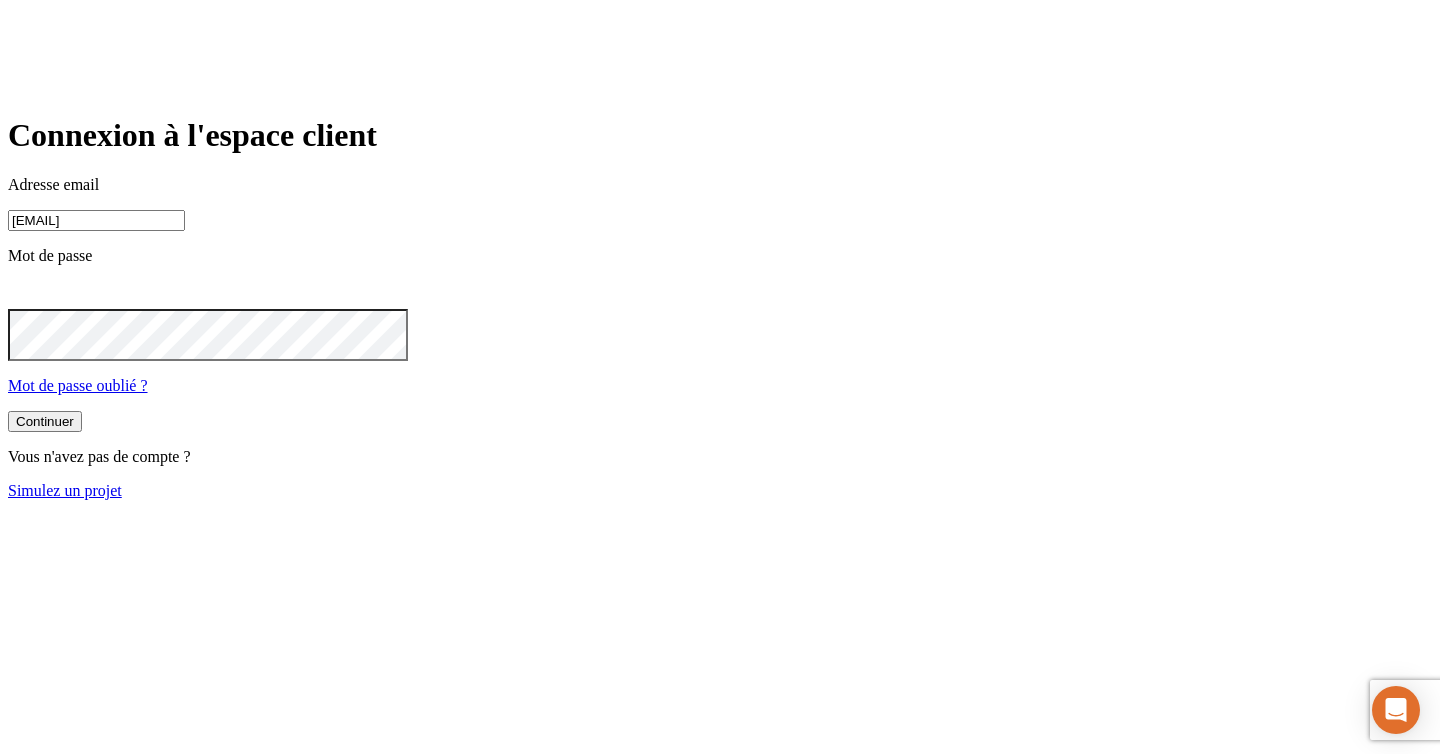 click on "Connexion à l'espace client Adresse email [EMAIL] Mot de passe Mot de passe oublié ? Continuer Vous n'avez pas de compte ? Simulez un projet" at bounding box center [720, 308] 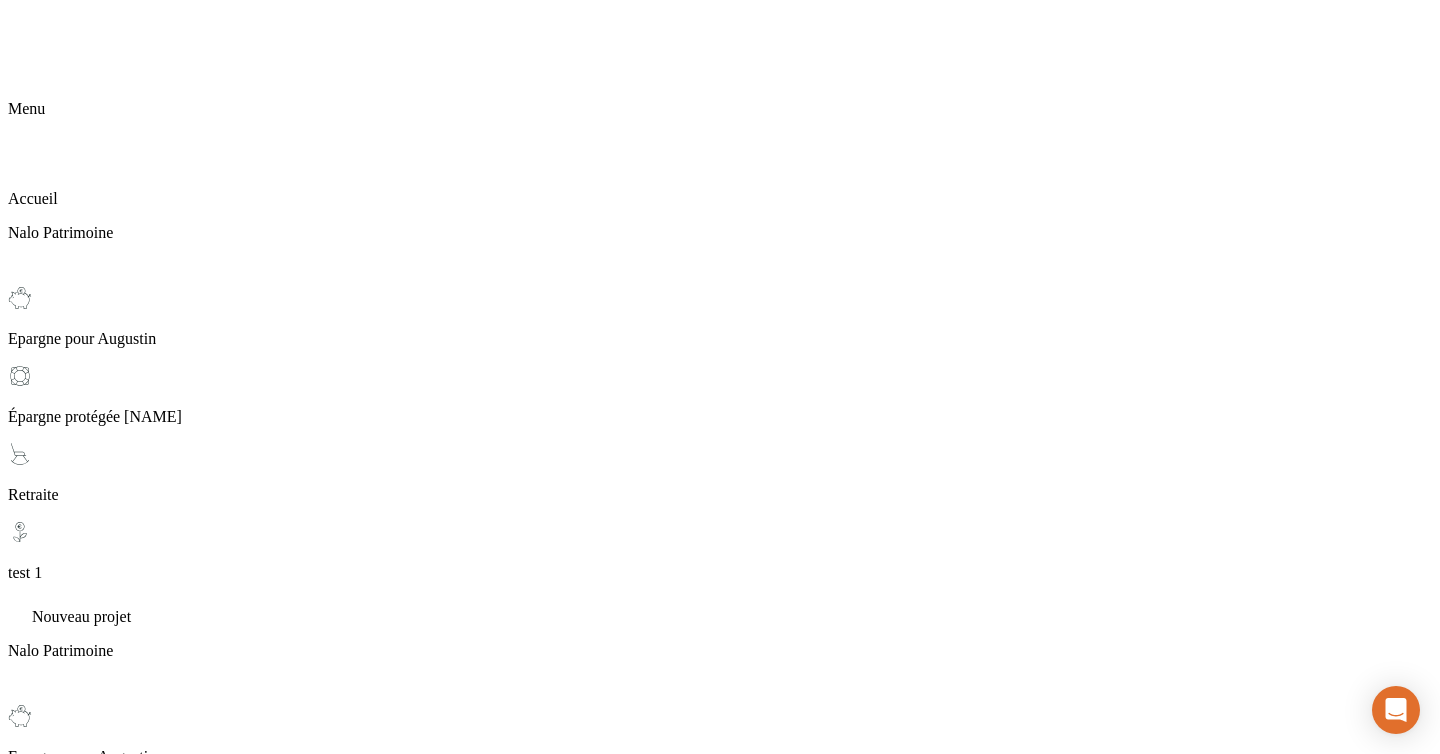 click on "Activités" at bounding box center [37, 4993] 